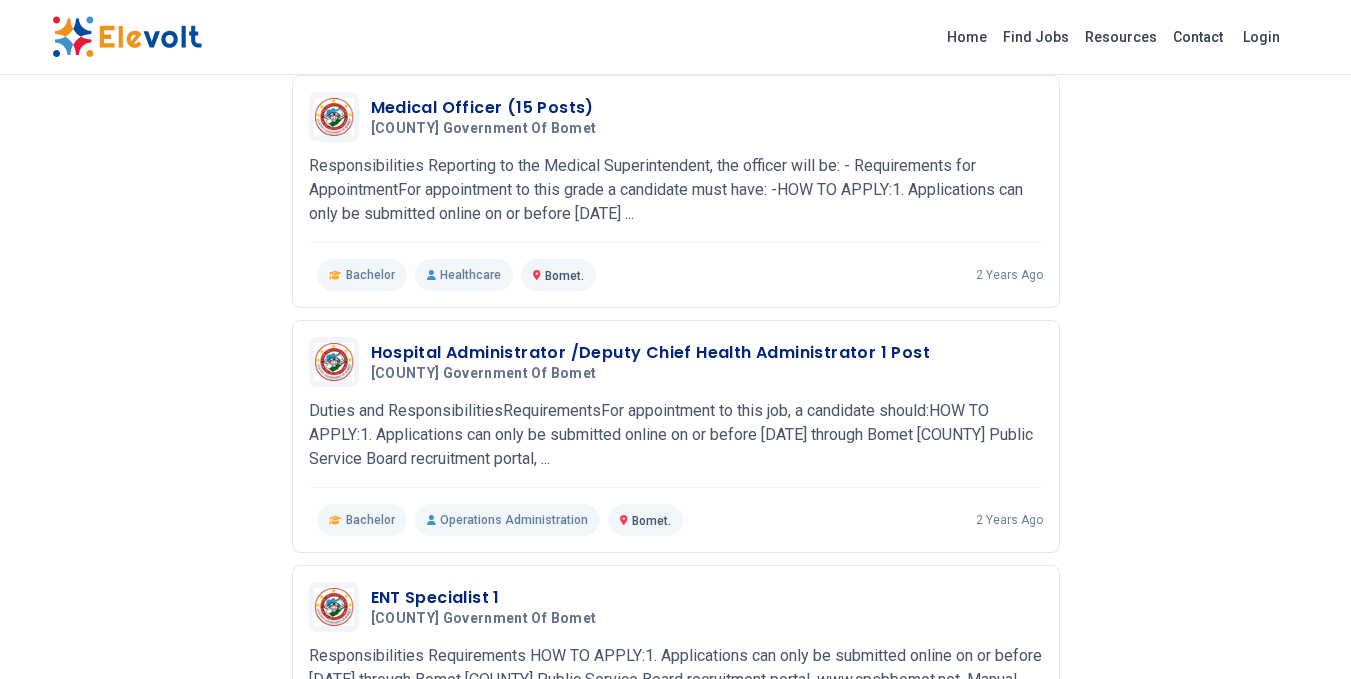 scroll, scrollTop: 0, scrollLeft: 0, axis: both 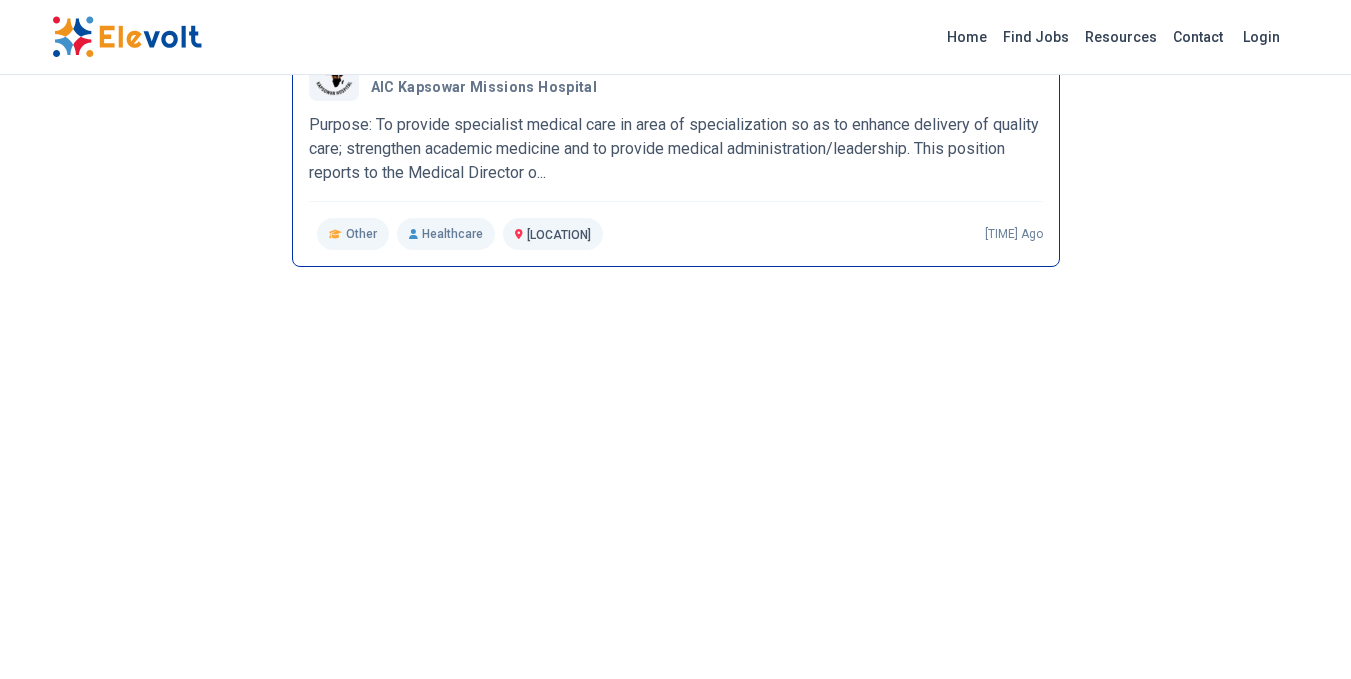click on "Healthcare" at bounding box center [446, 234] 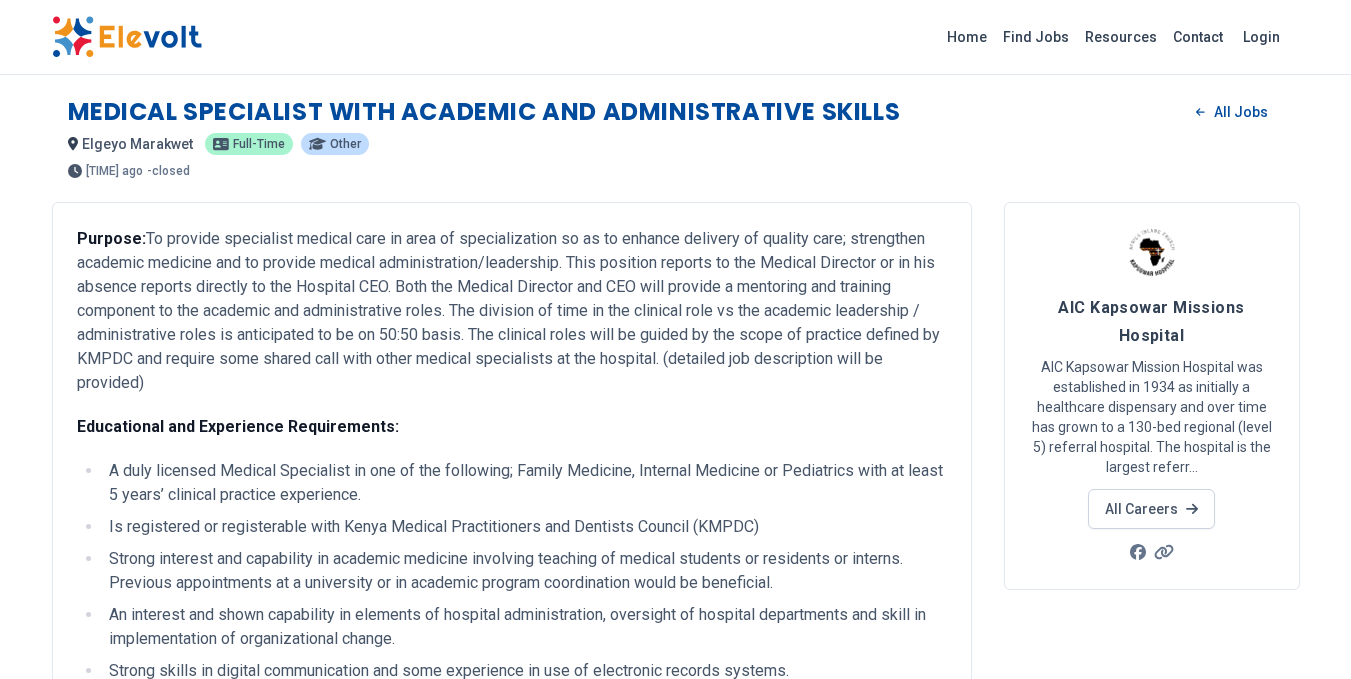 scroll, scrollTop: 0, scrollLeft: 0, axis: both 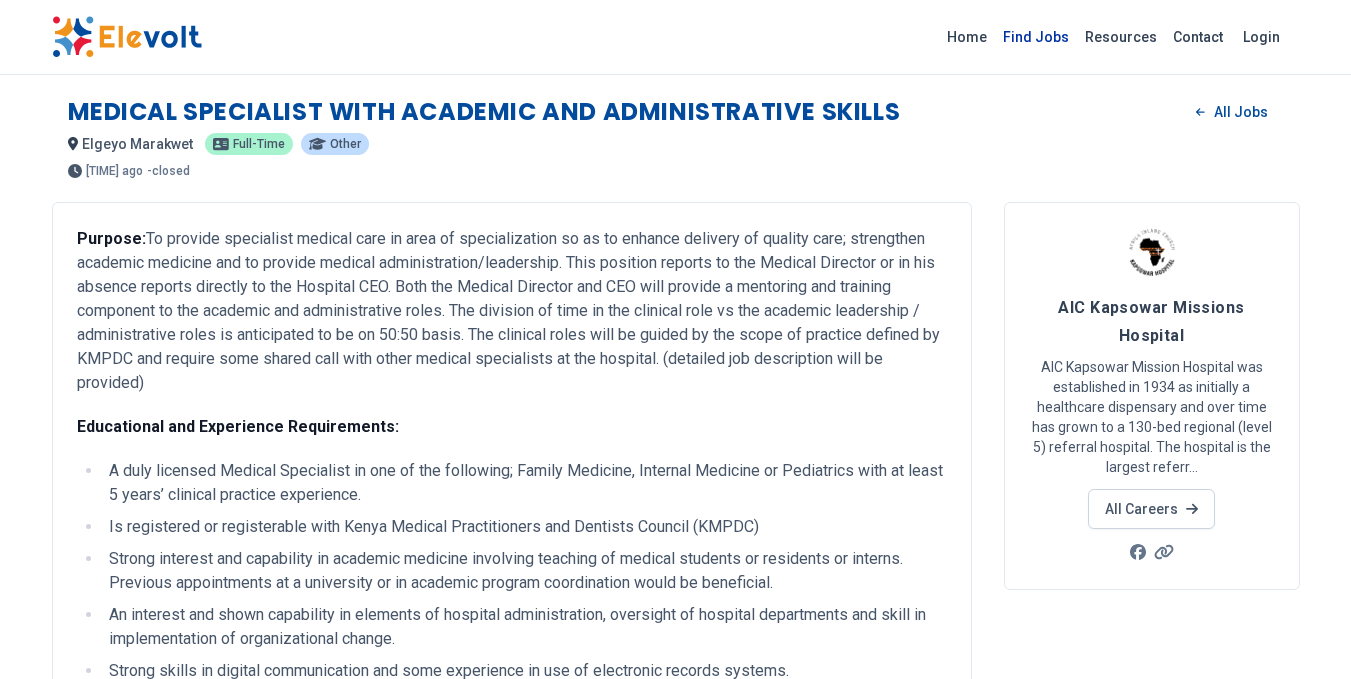 click on "Find Jobs" at bounding box center (1036, 37) 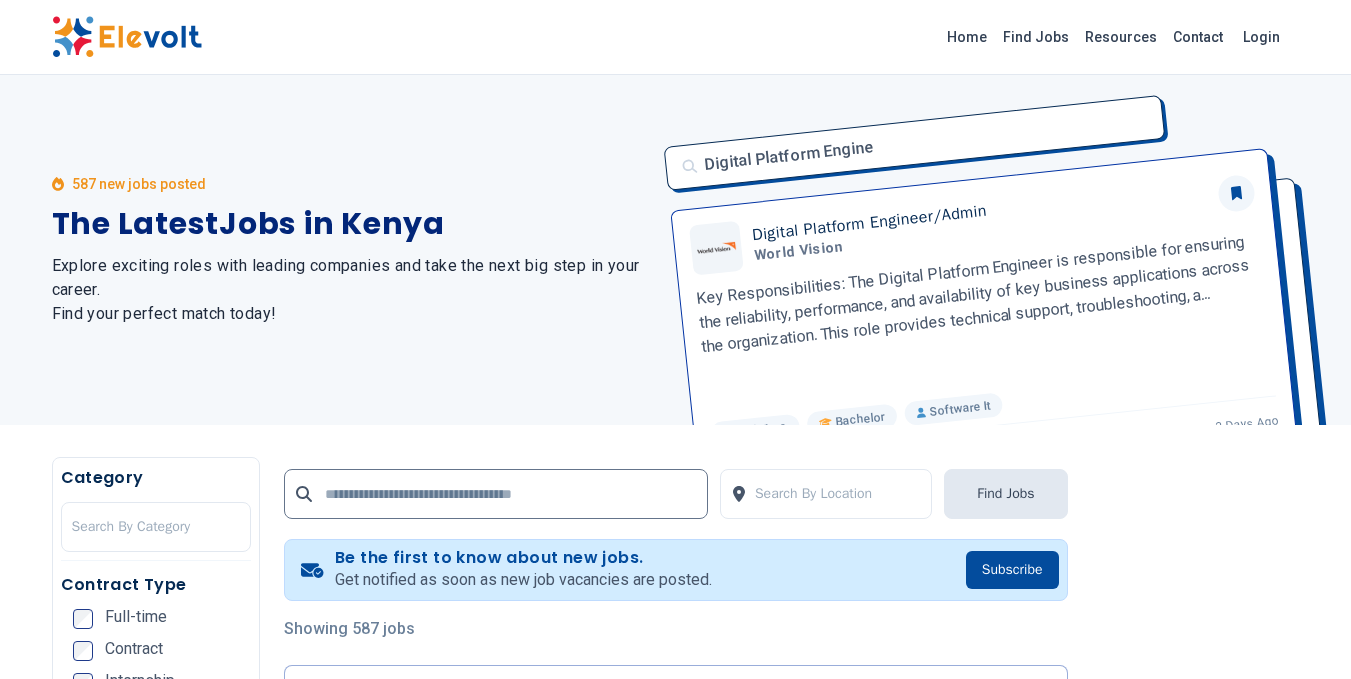scroll, scrollTop: 253, scrollLeft: 0, axis: vertical 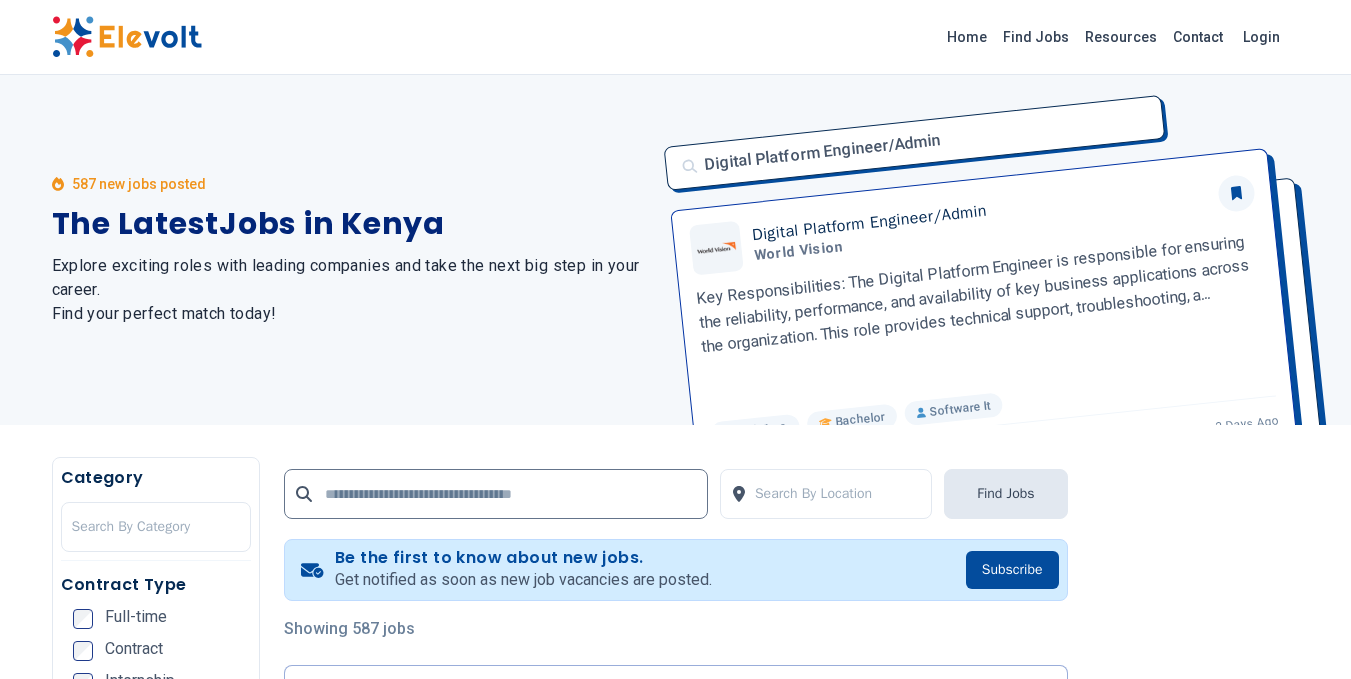 click on "Explore exciting roles with leading companies and take the next big step in your career.  Find your perfect match today!" at bounding box center [352, 290] 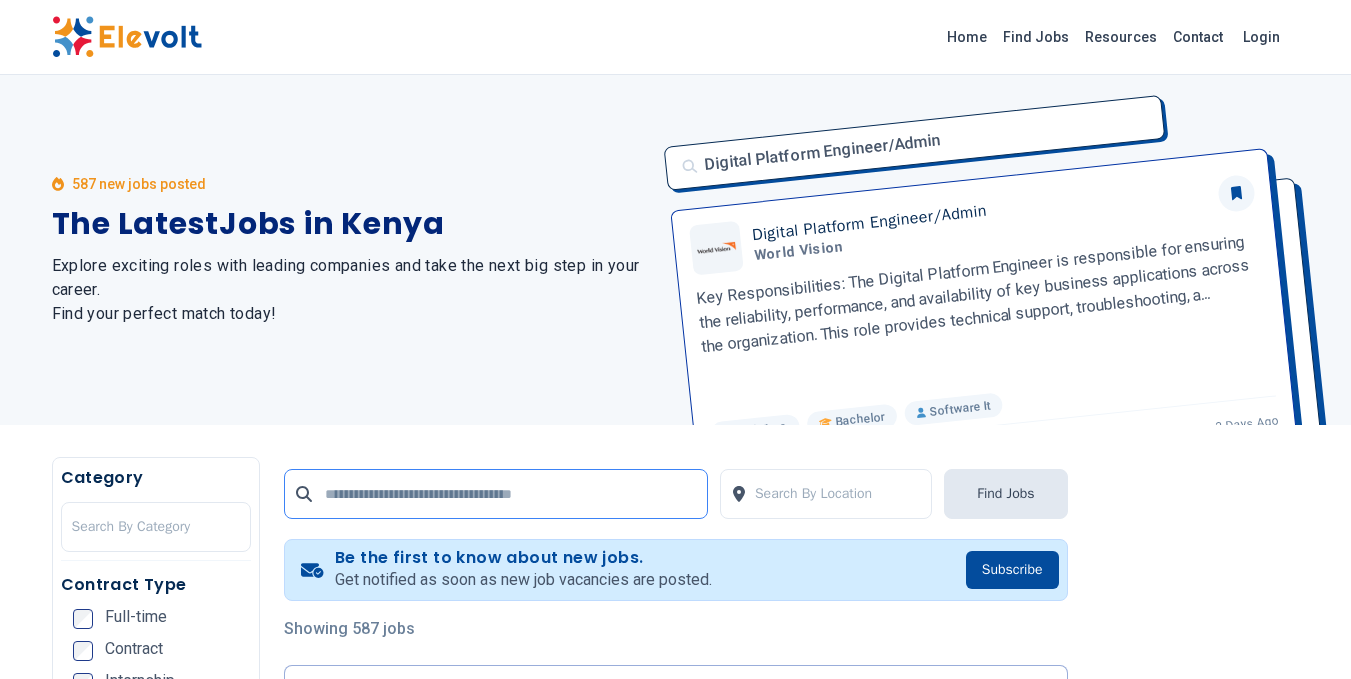 click at bounding box center [496, 494] 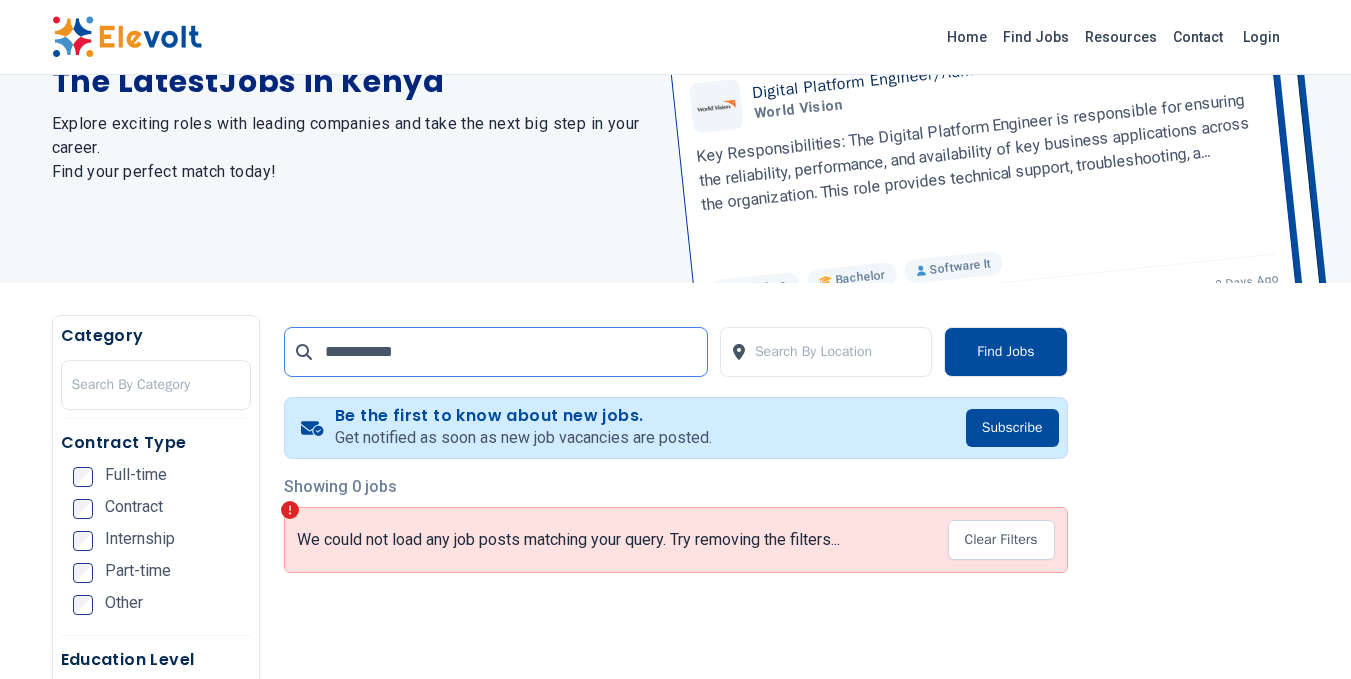 scroll, scrollTop: 173, scrollLeft: 0, axis: vertical 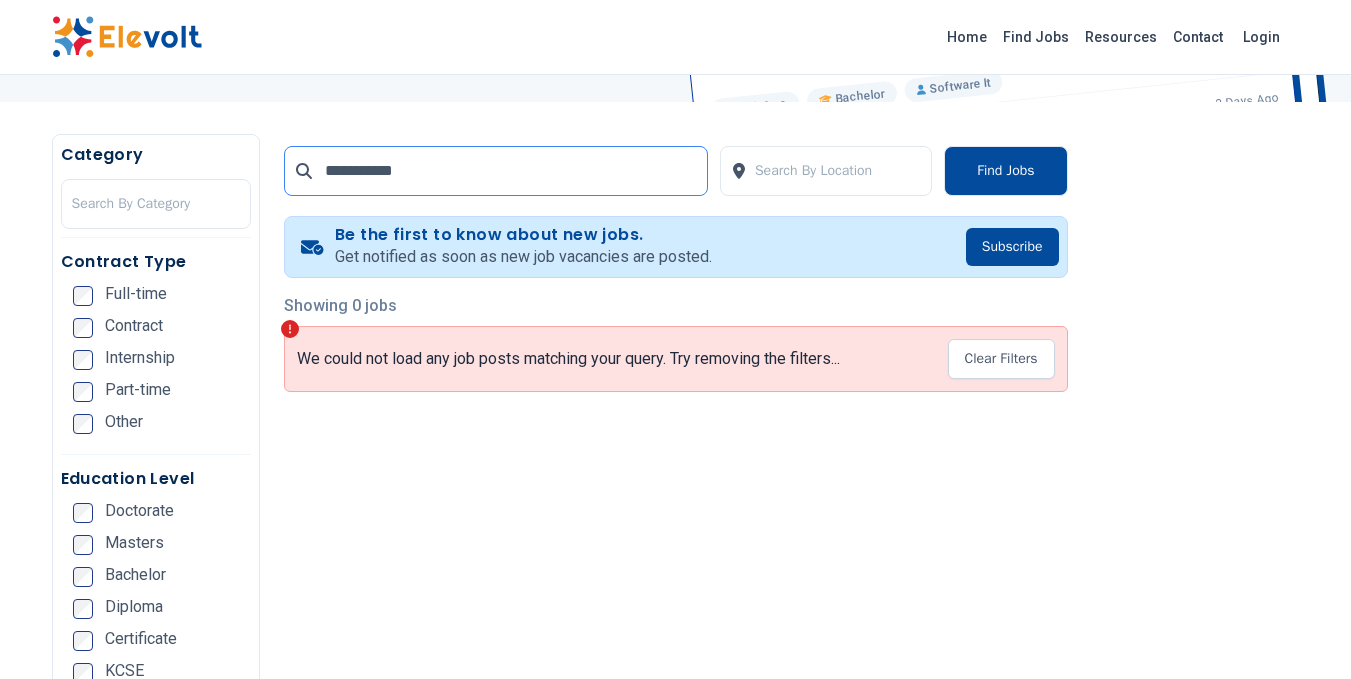 click on "**********" at bounding box center (496, 171) 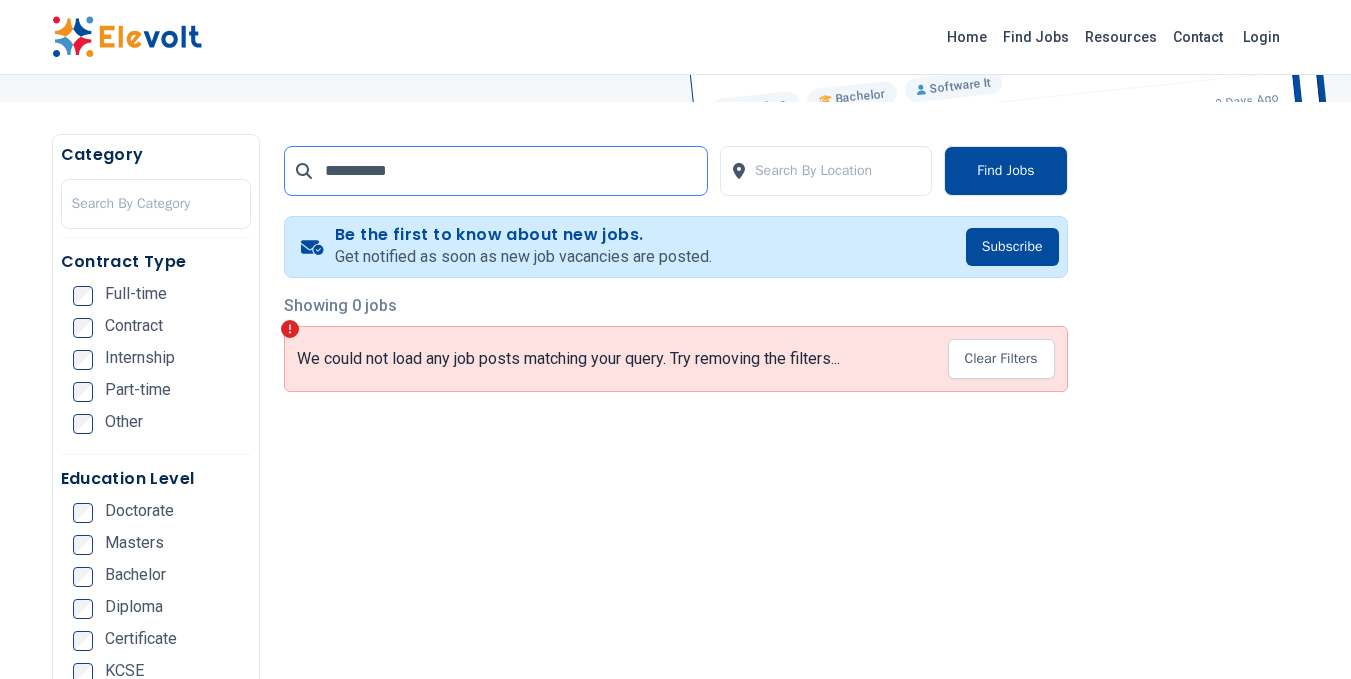 scroll, scrollTop: 0, scrollLeft: 0, axis: both 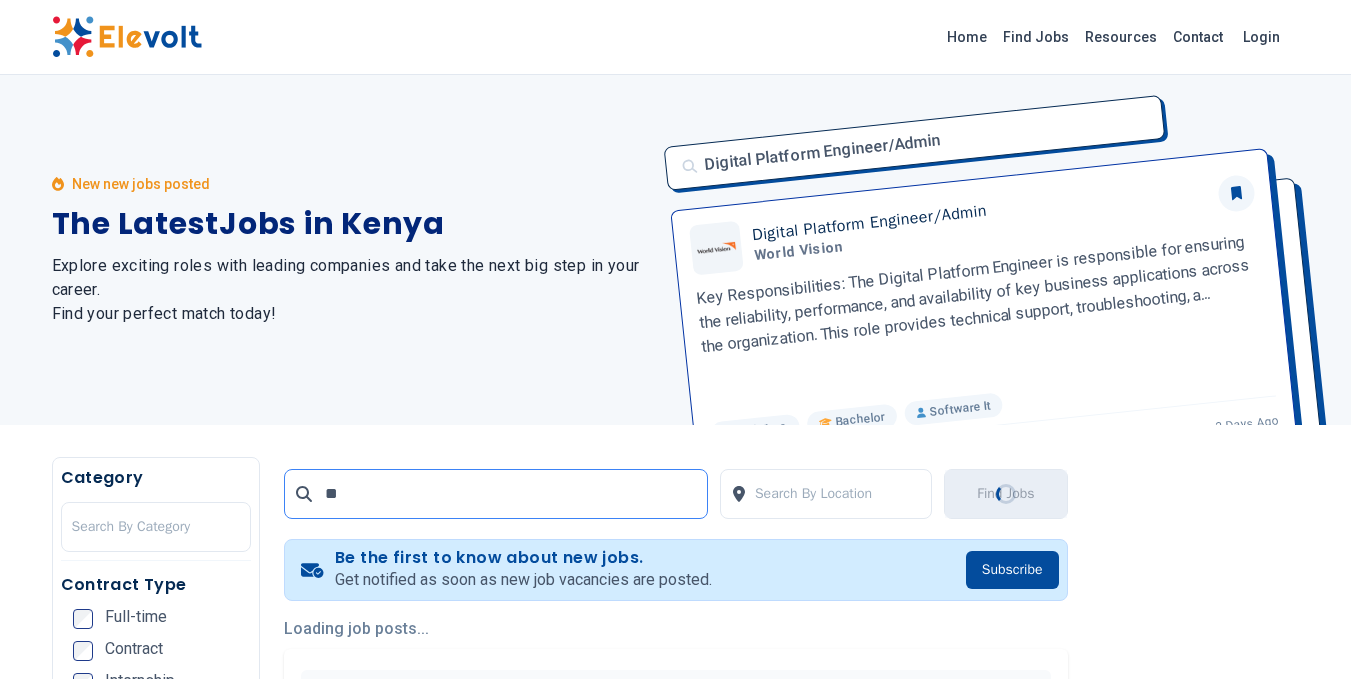 type on "*" 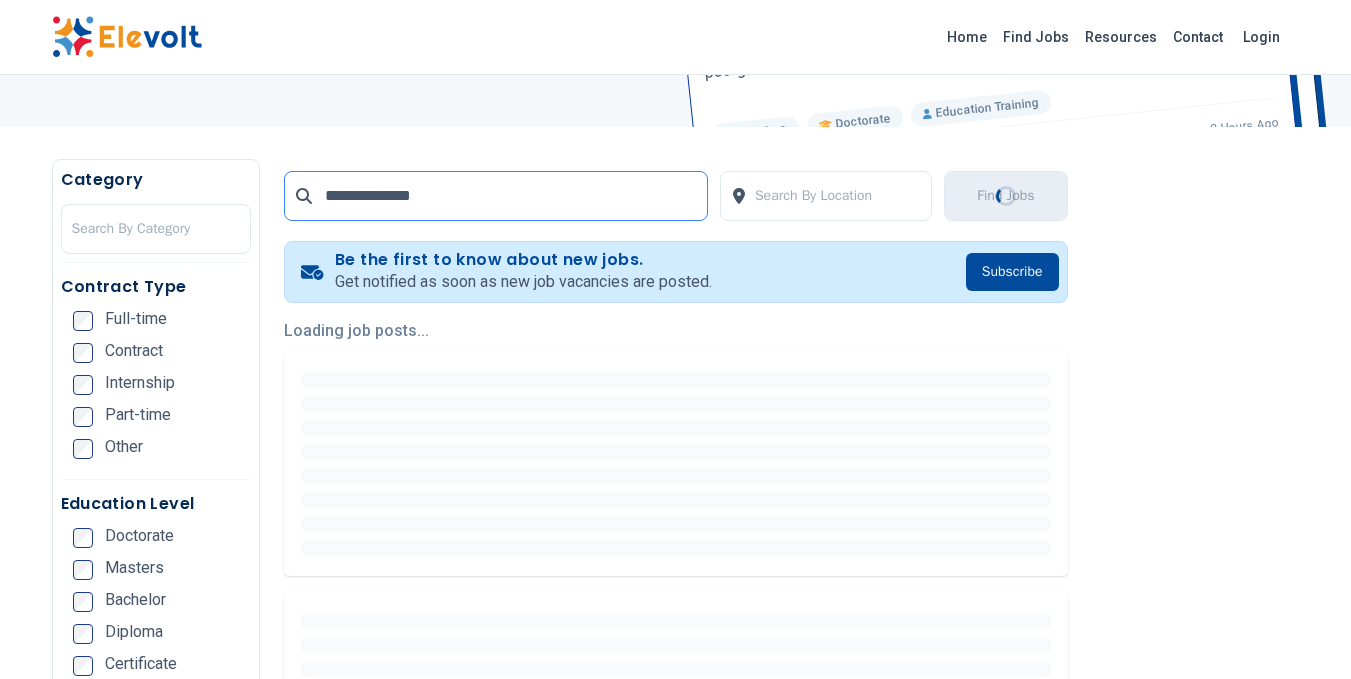 scroll, scrollTop: 297, scrollLeft: 0, axis: vertical 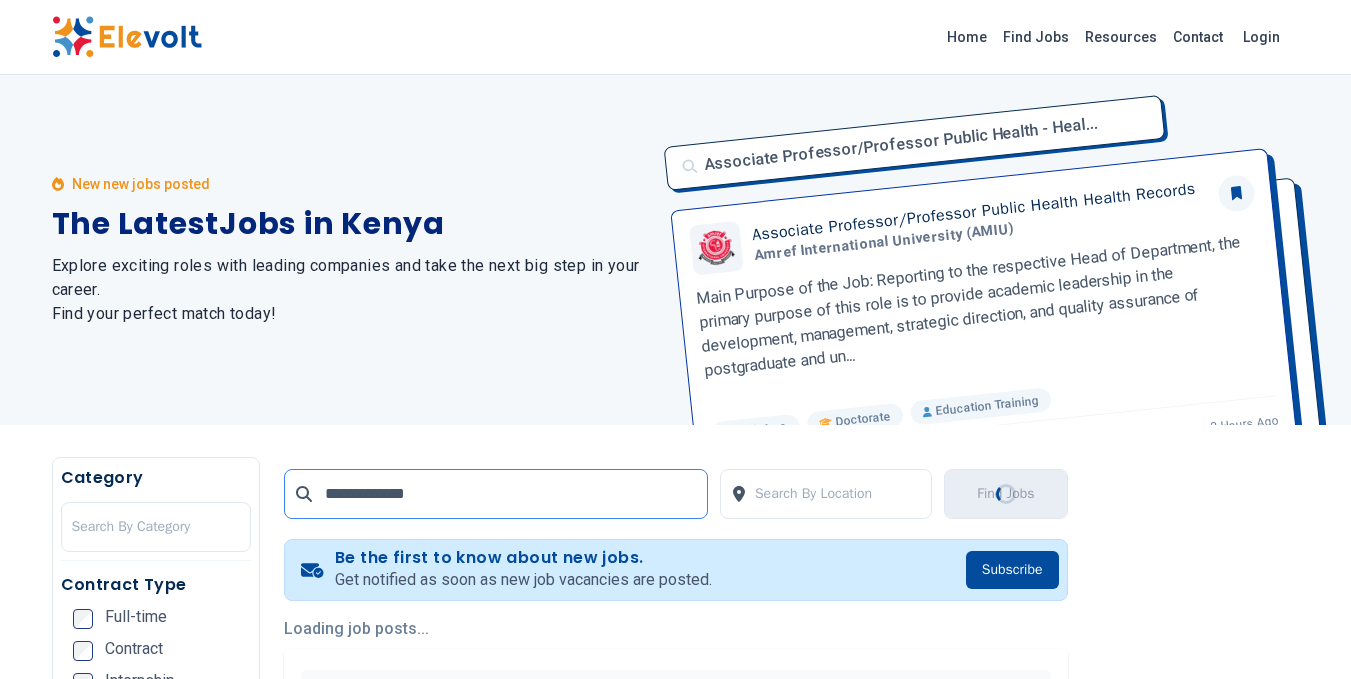 click on "**********" at bounding box center (496, 494) 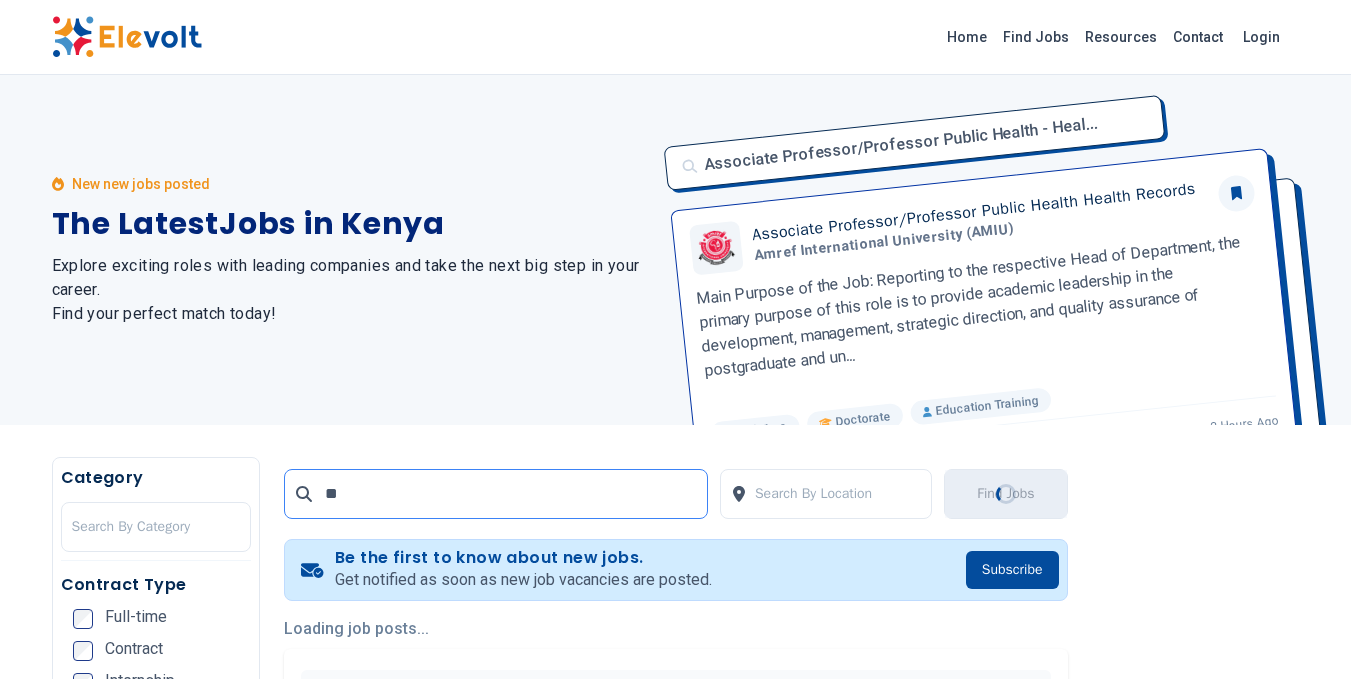 type on "*" 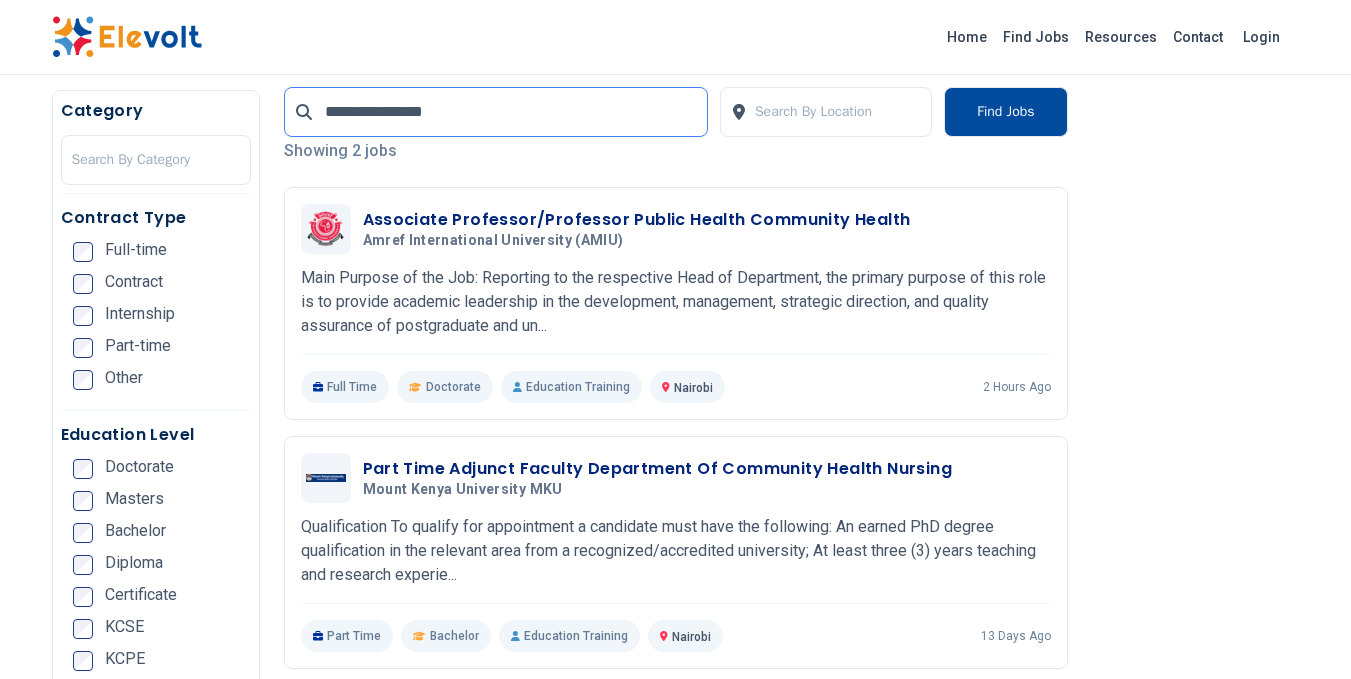 scroll, scrollTop: 477, scrollLeft: 0, axis: vertical 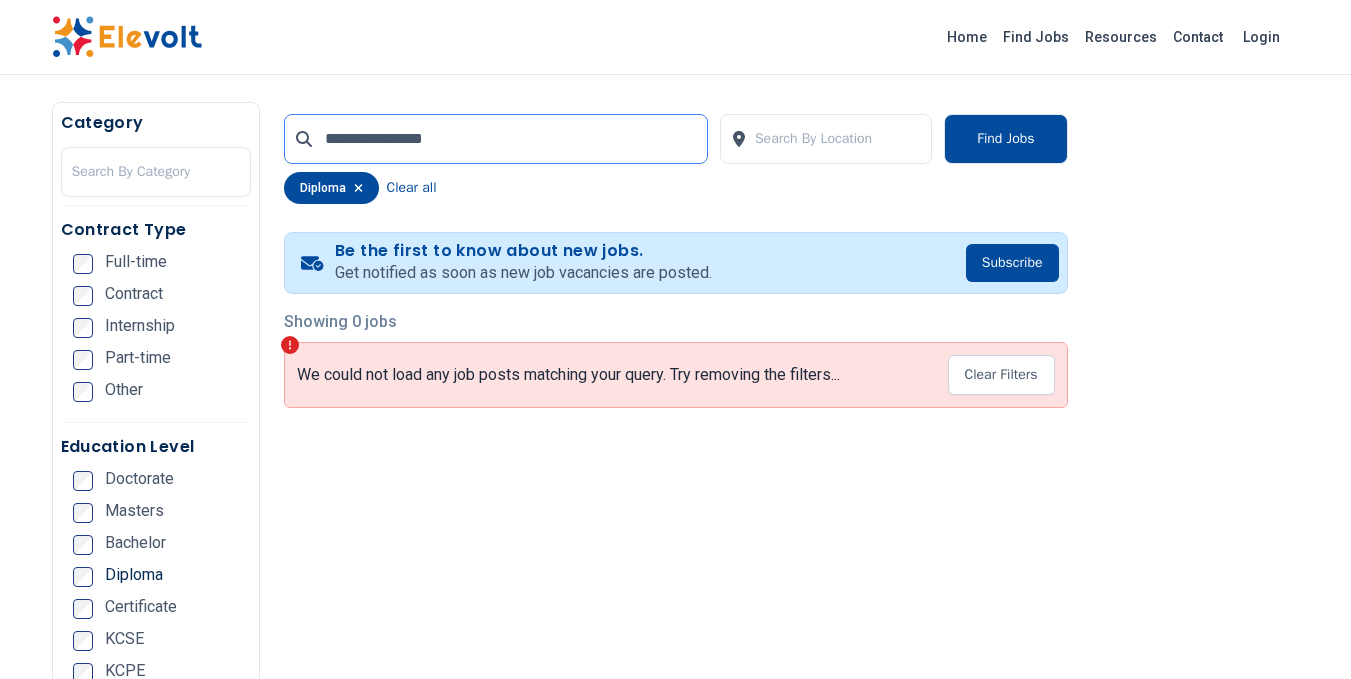 click on "**********" at bounding box center (496, 139) 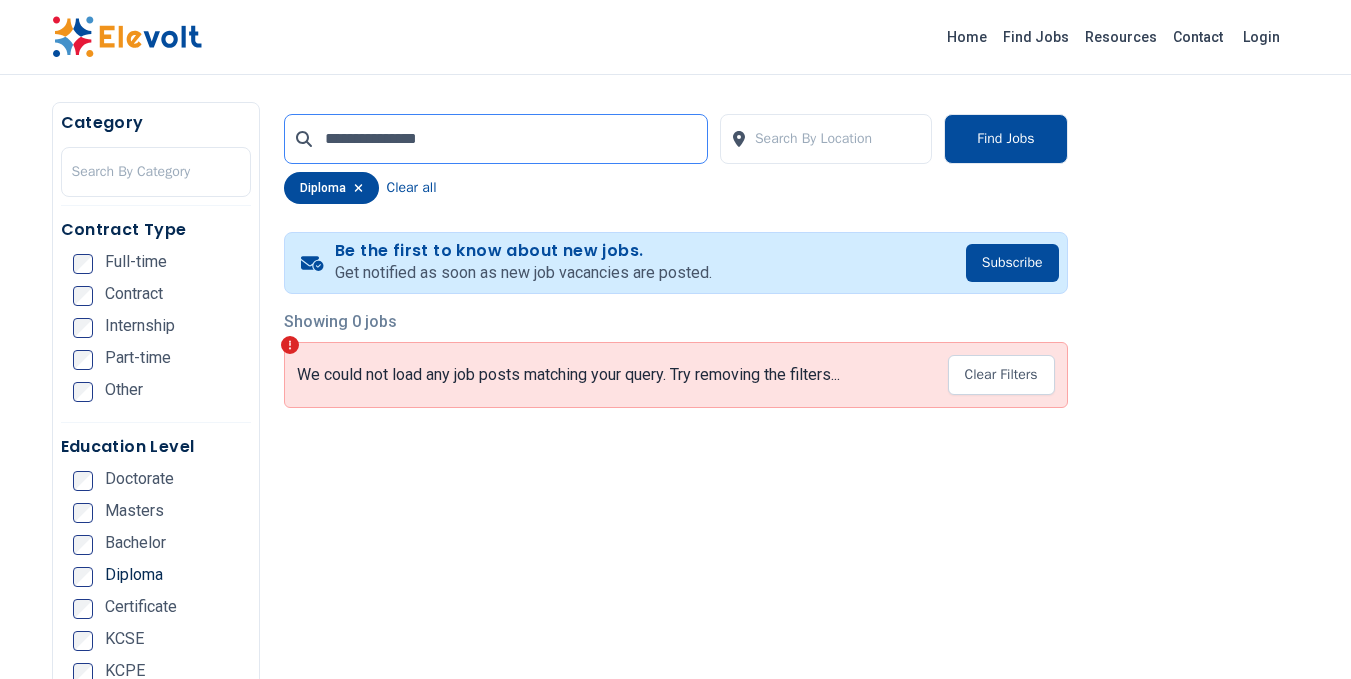 scroll, scrollTop: 0, scrollLeft: 0, axis: both 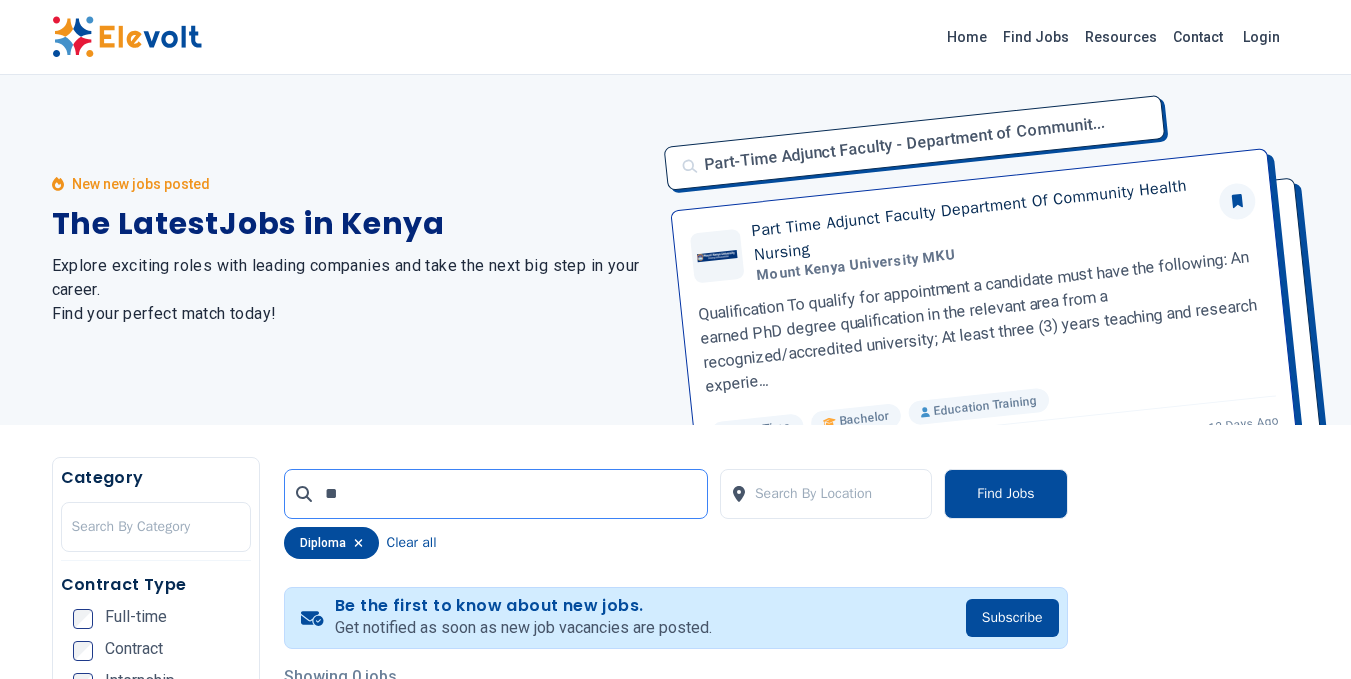 type on "*" 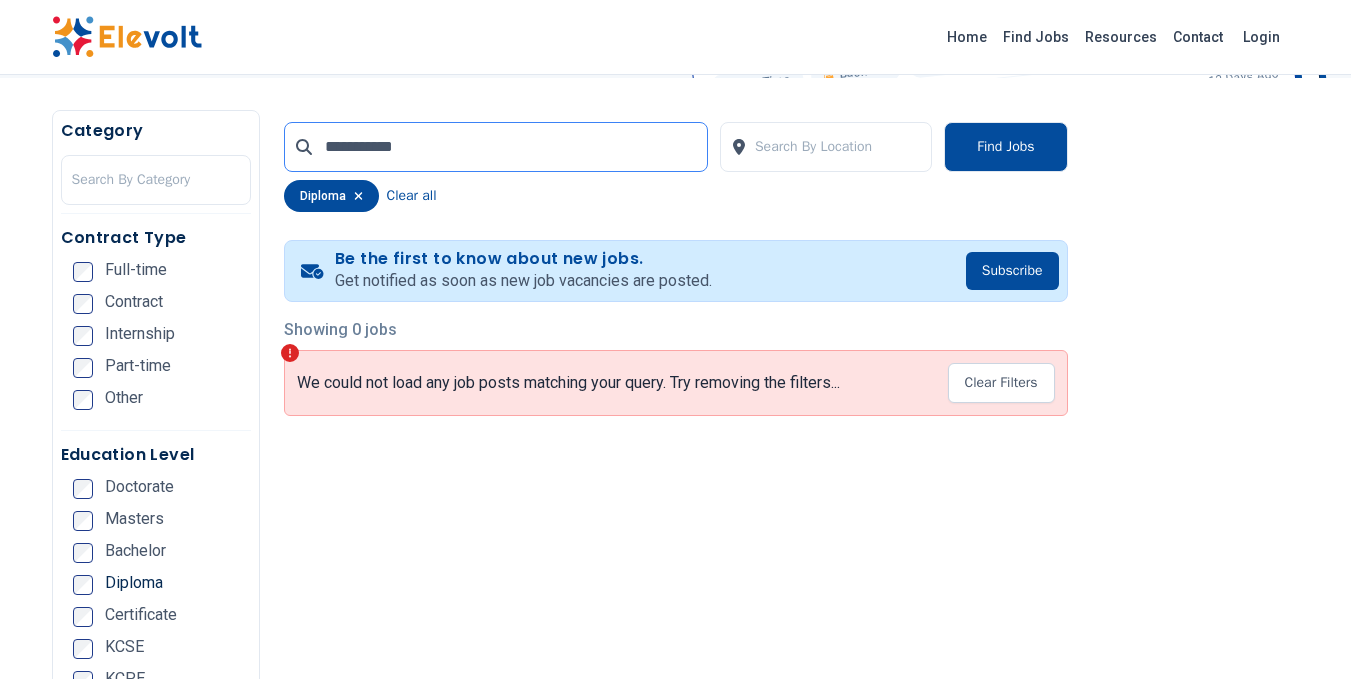 scroll, scrollTop: 348, scrollLeft: 0, axis: vertical 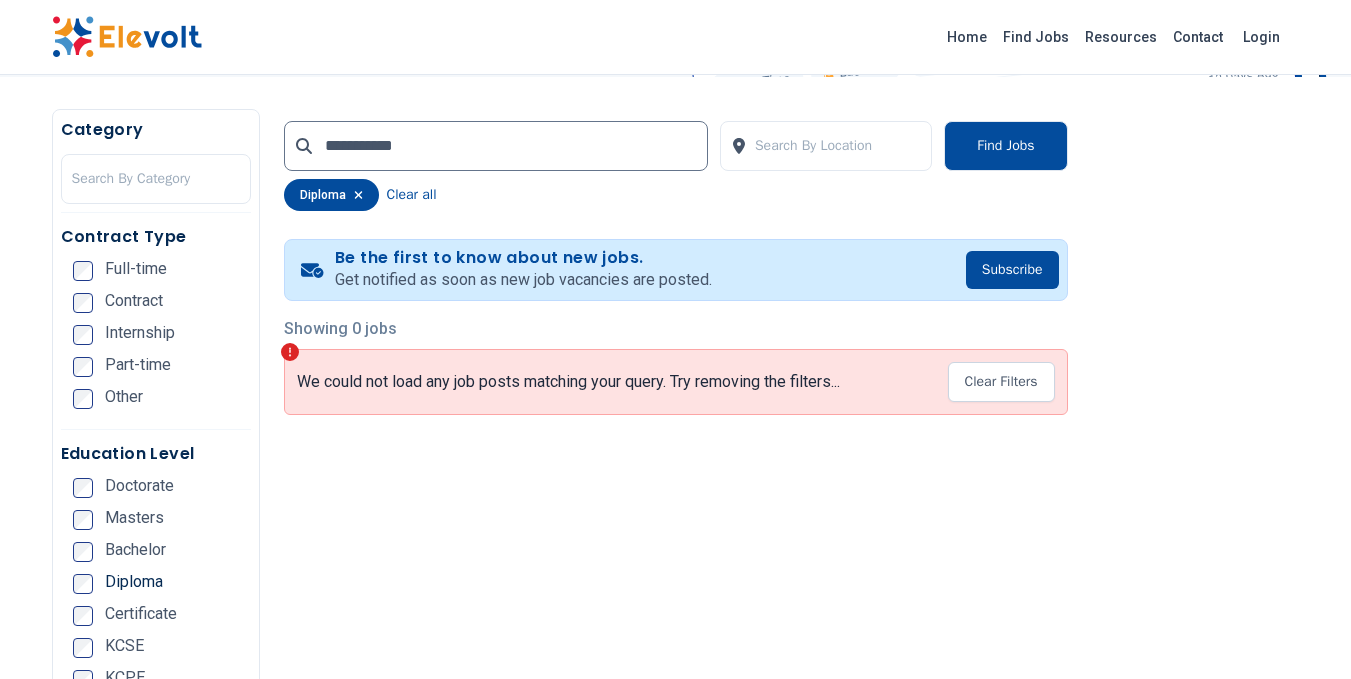 click at bounding box center [358, 195] 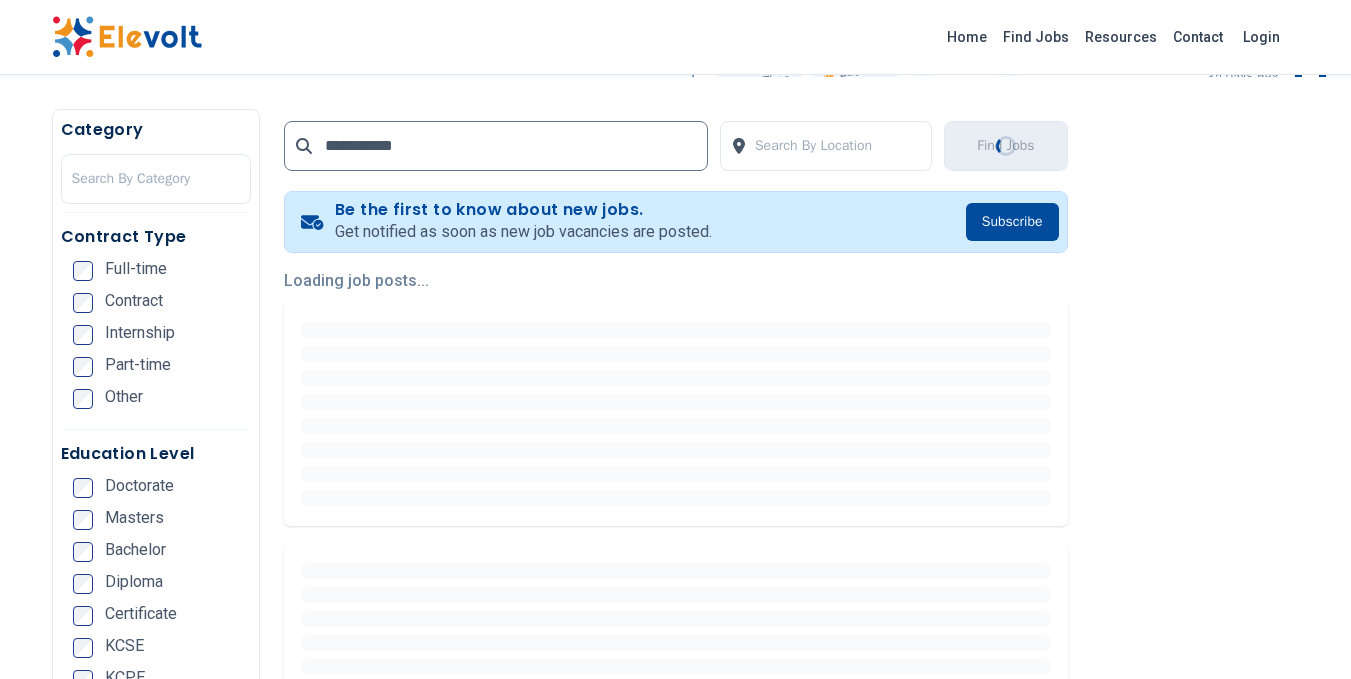 scroll, scrollTop: 0, scrollLeft: 0, axis: both 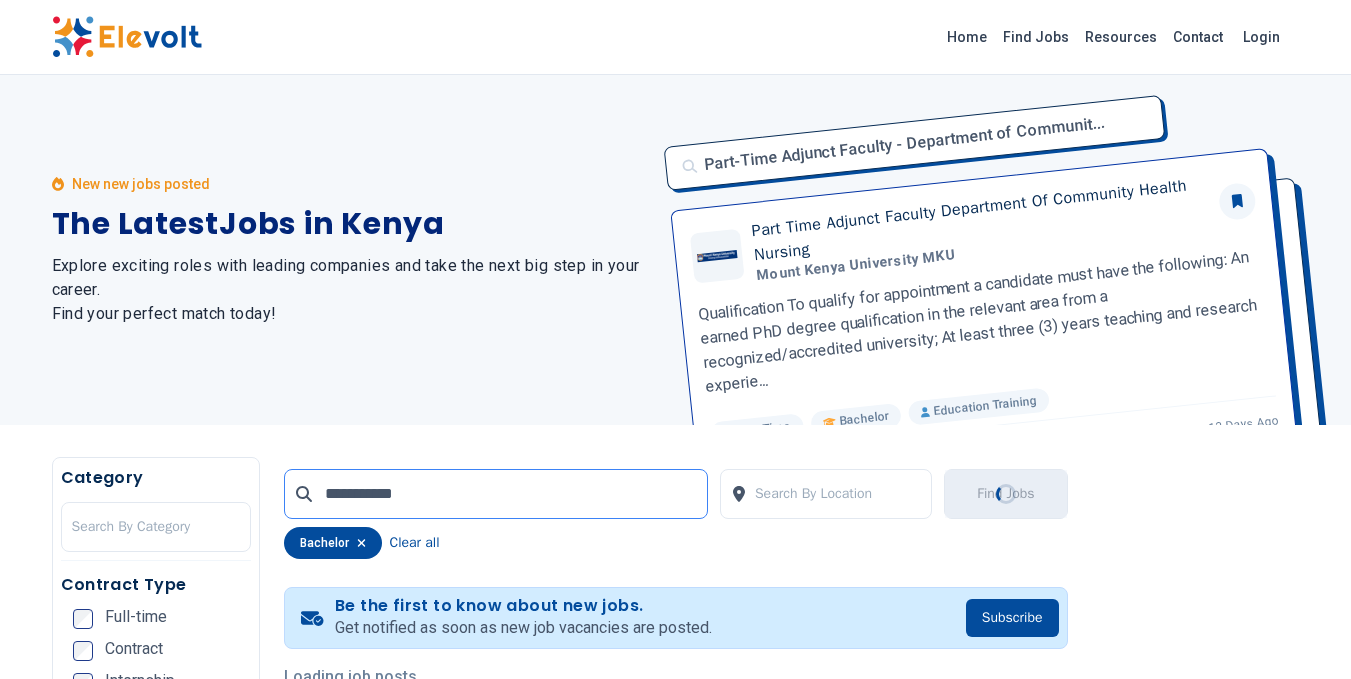 click on "**********" at bounding box center (496, 494) 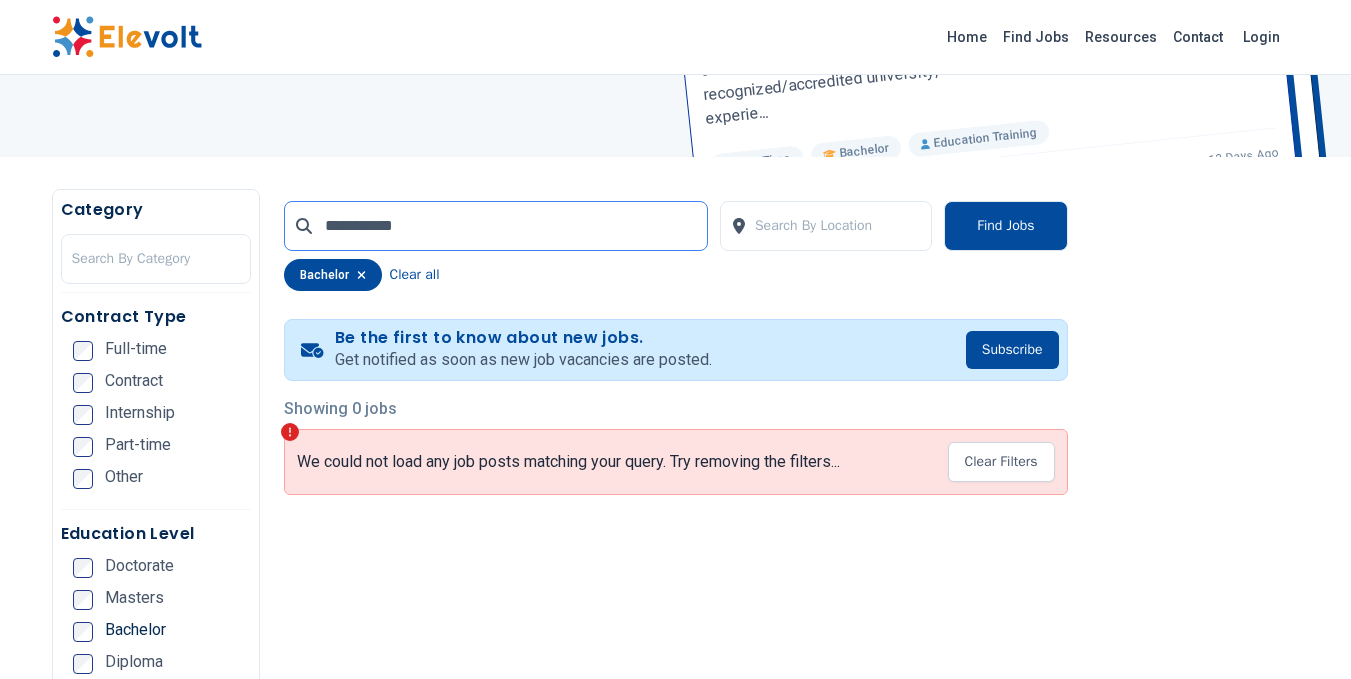 scroll, scrollTop: 273, scrollLeft: 0, axis: vertical 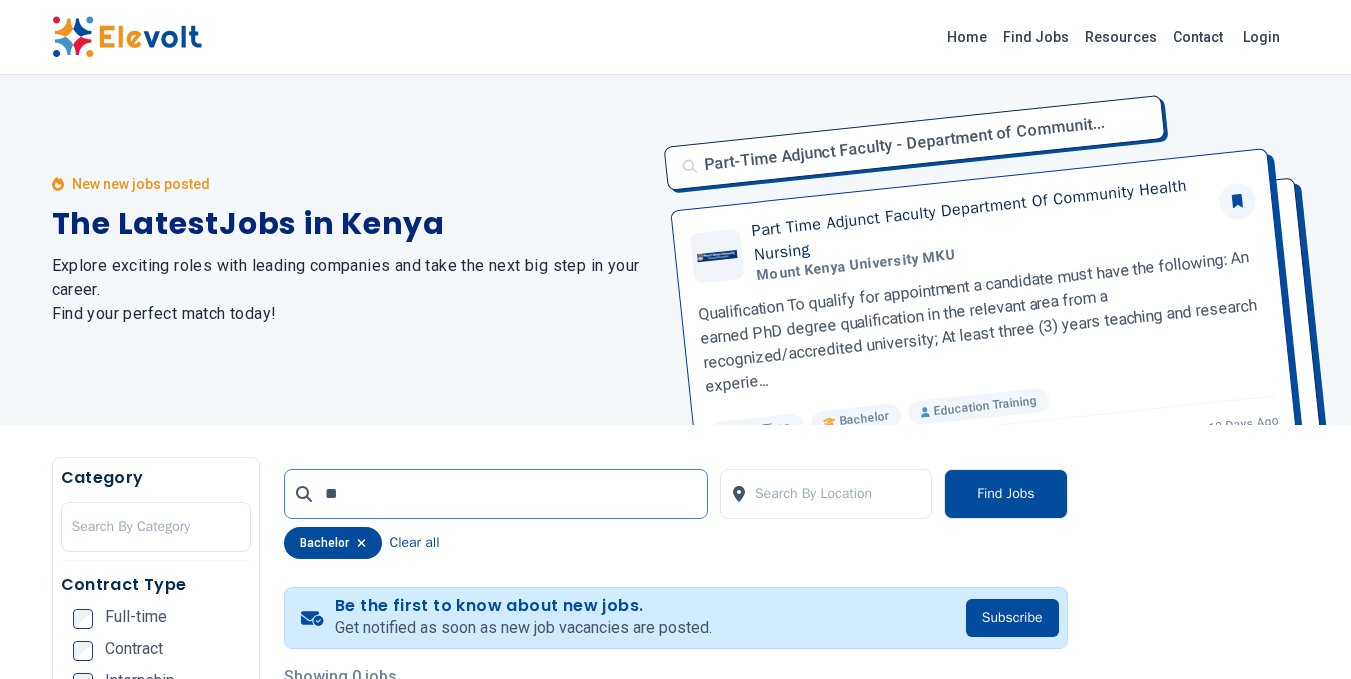 type on "*" 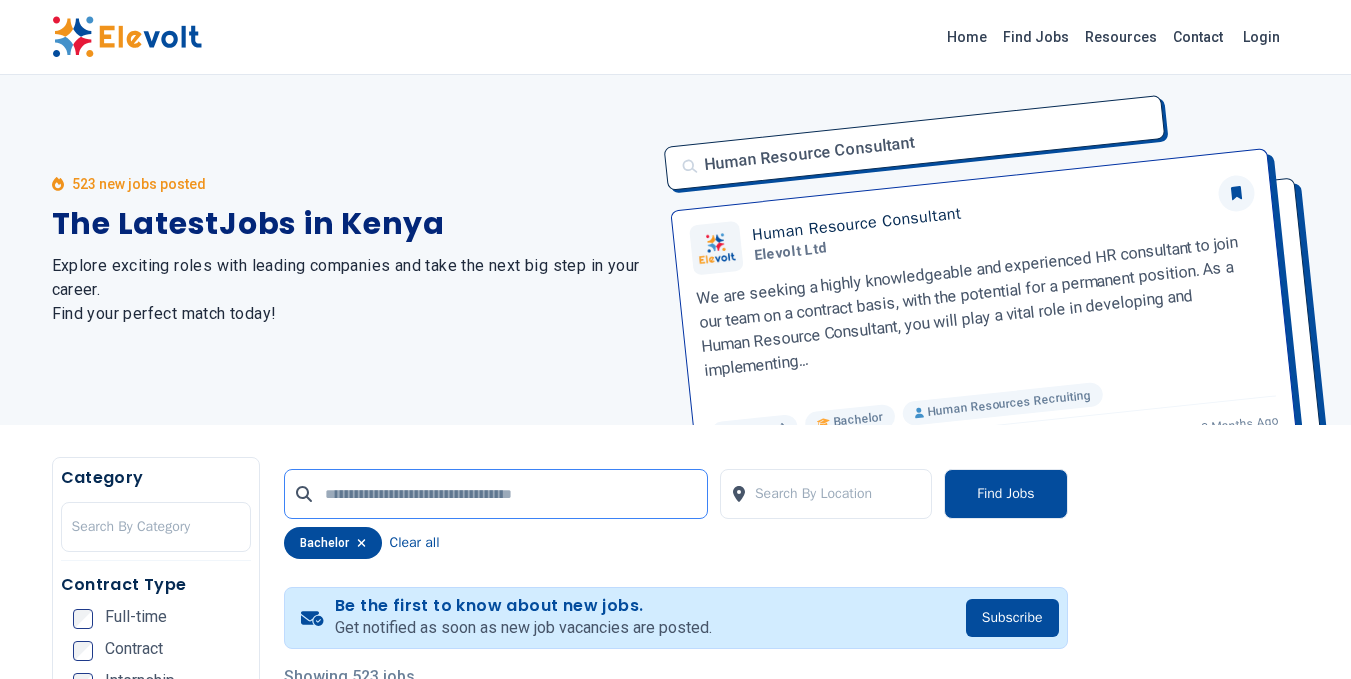 click at bounding box center (496, 494) 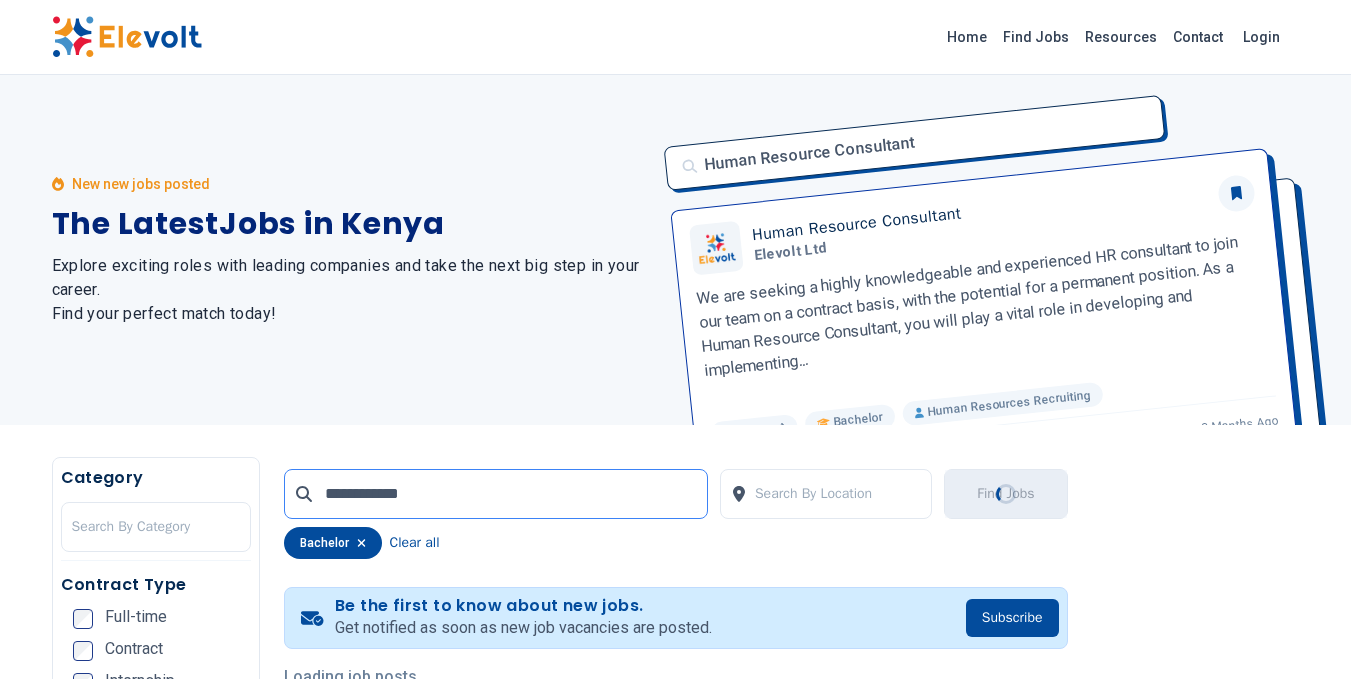 scroll, scrollTop: 94, scrollLeft: 0, axis: vertical 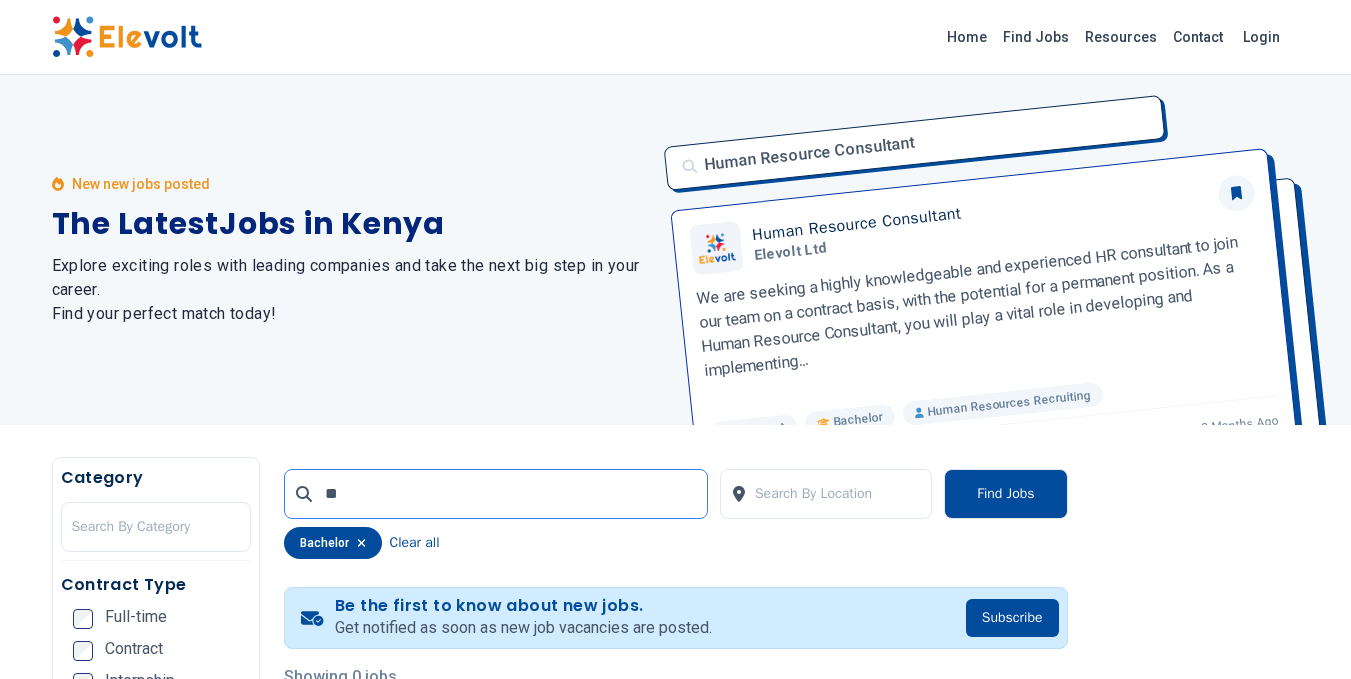 type on "*" 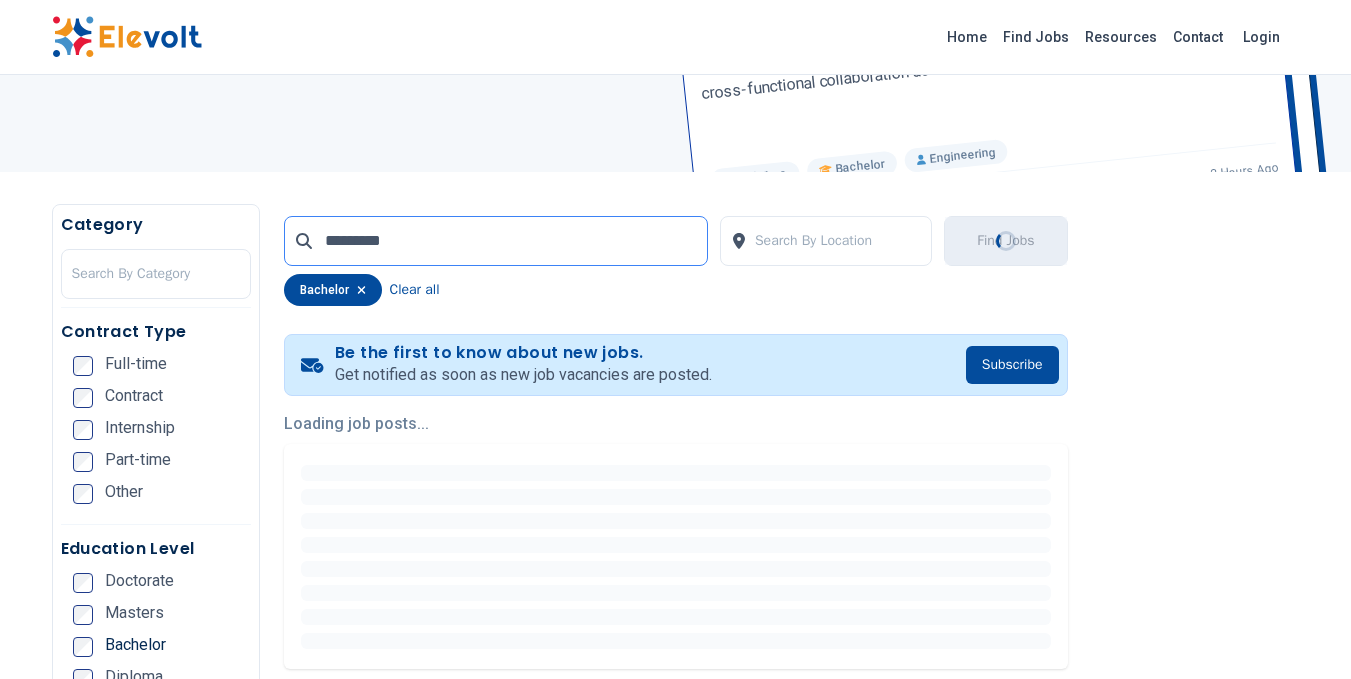 scroll, scrollTop: 254, scrollLeft: 0, axis: vertical 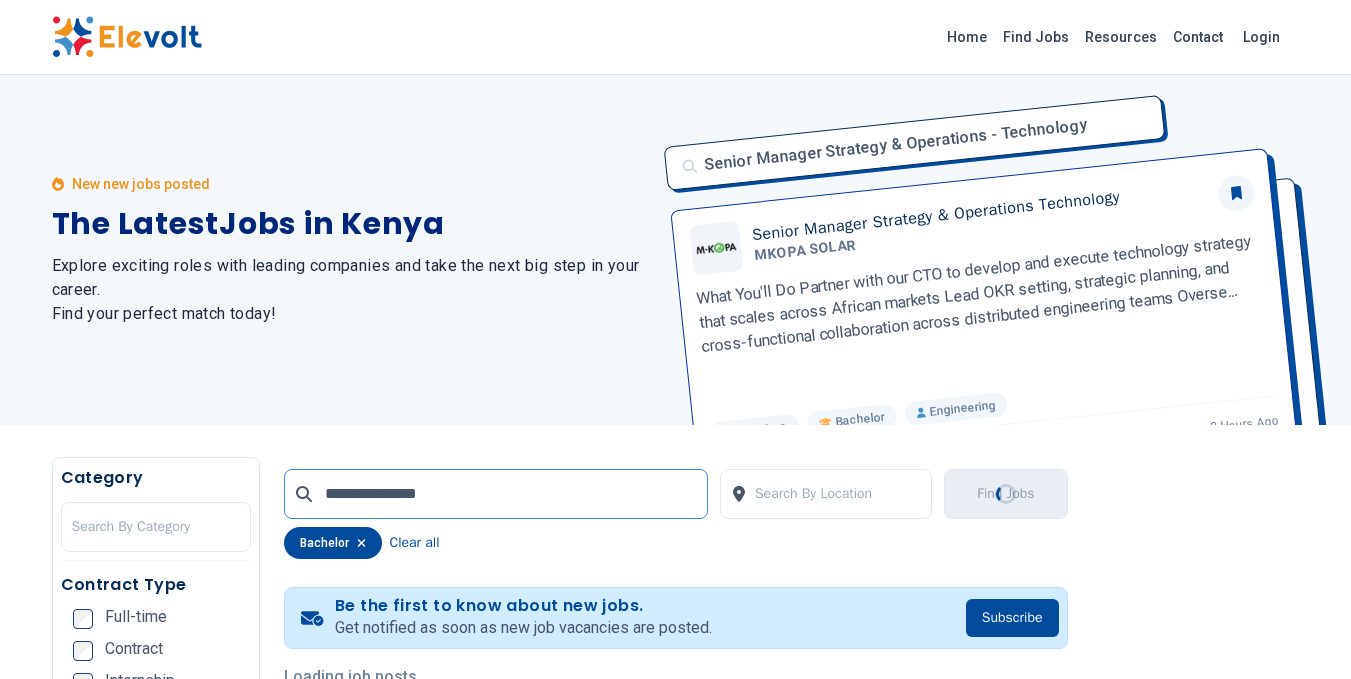 type on "**********" 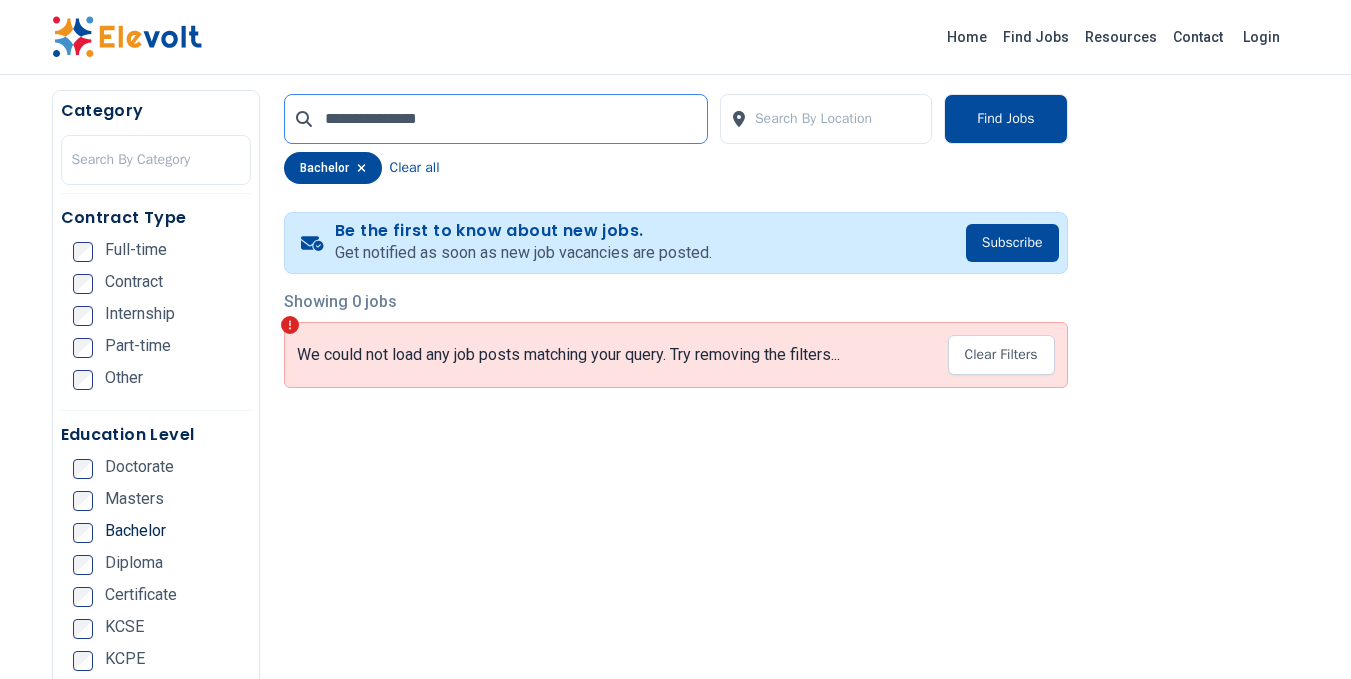 scroll, scrollTop: 376, scrollLeft: 0, axis: vertical 